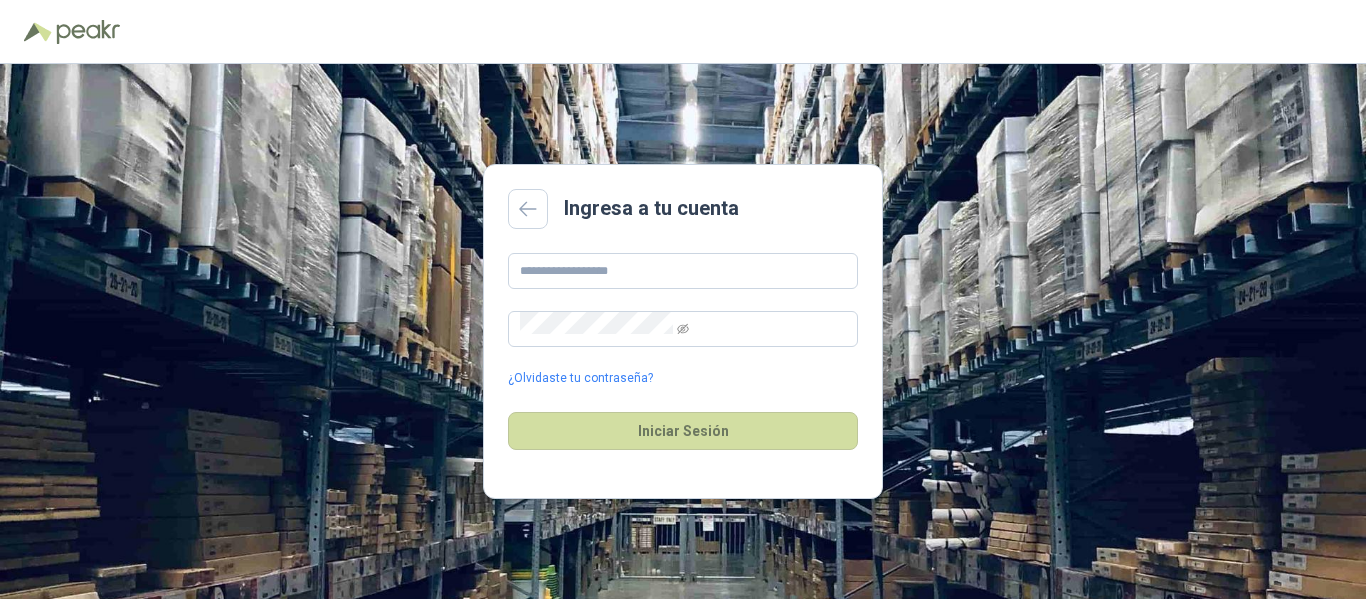 scroll, scrollTop: 0, scrollLeft: 0, axis: both 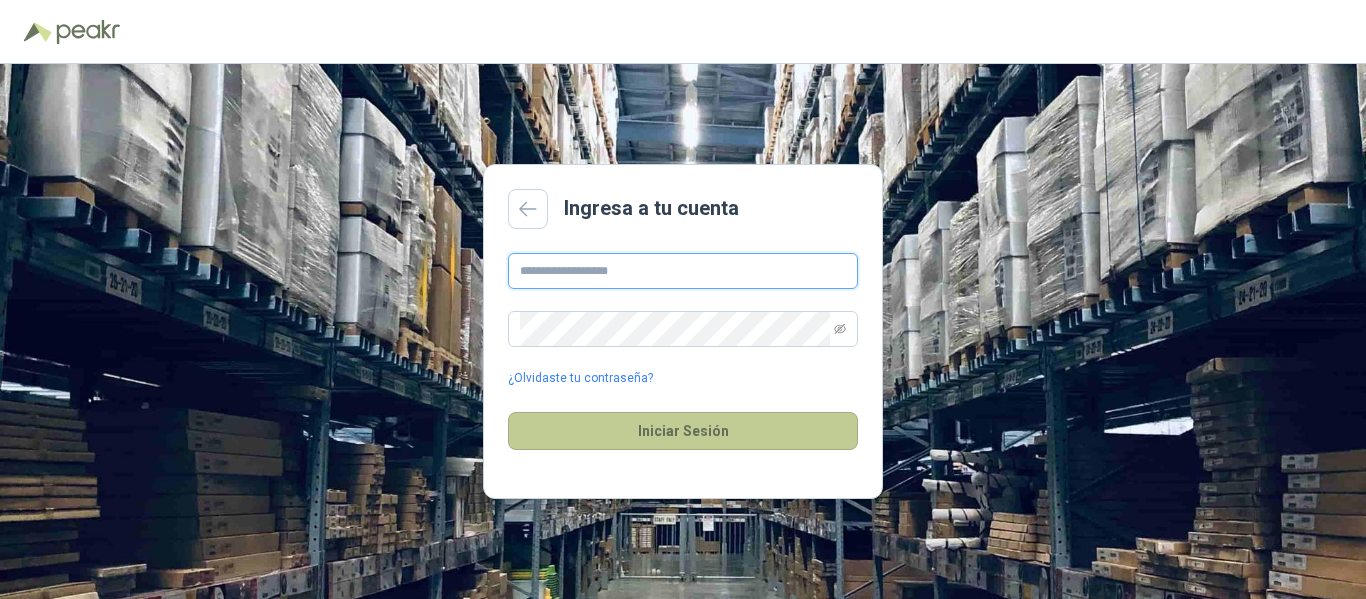 type on "**********" 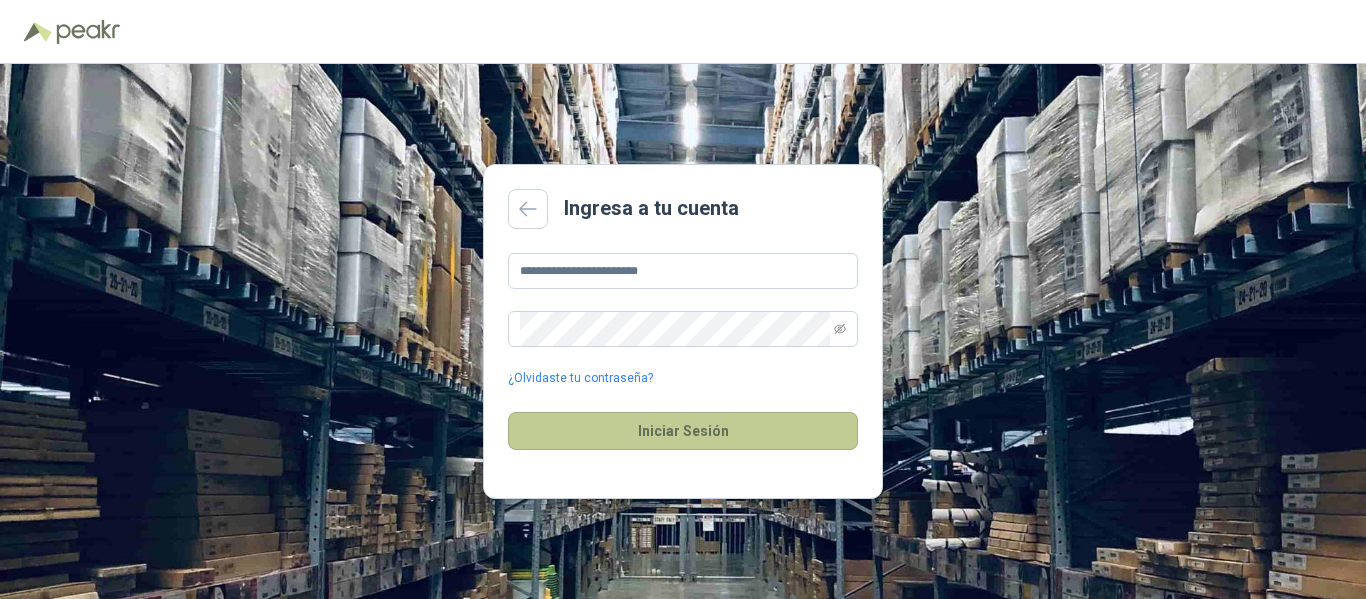click on "Iniciar Sesión" at bounding box center [683, 431] 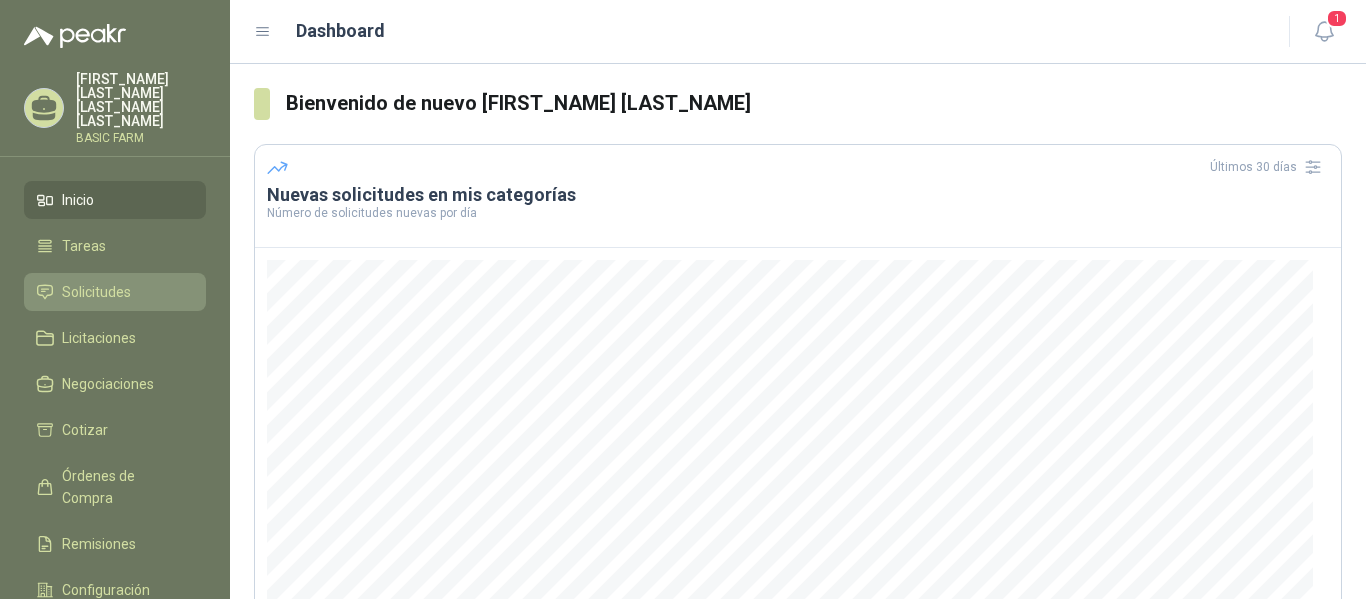click on "Solicitudes" at bounding box center (96, 292) 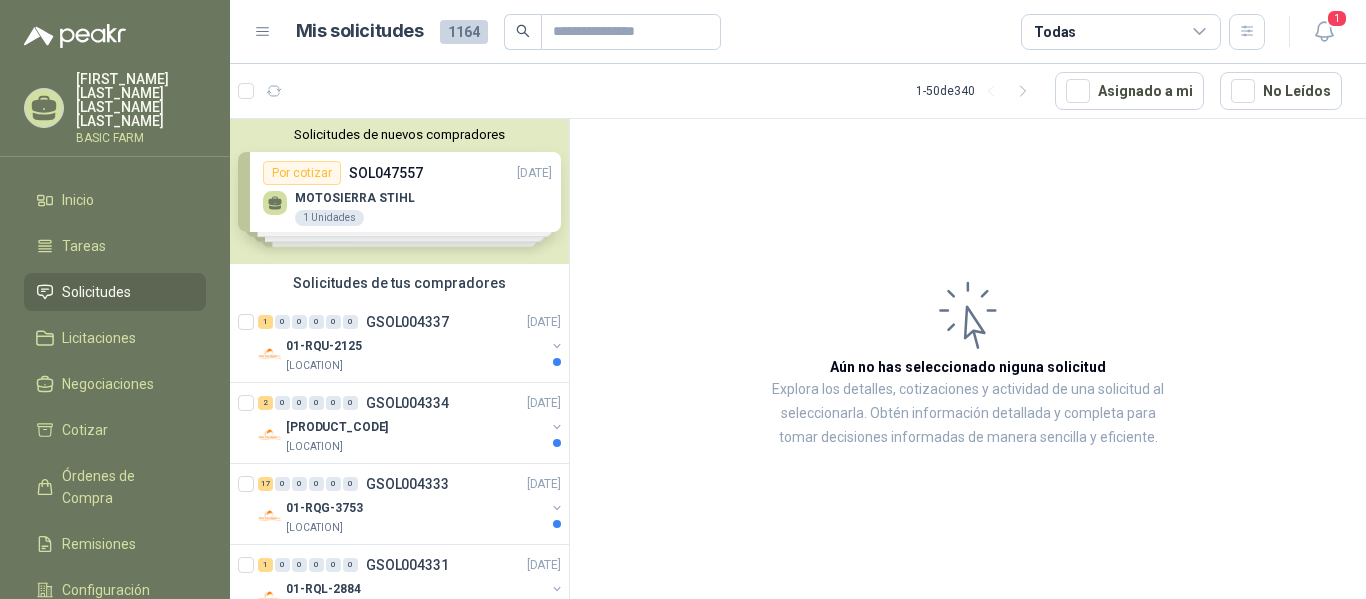 click on "MOTOSIERRA STIHL 1   Unidades Por cotizar SOL046899 [DATE]   MASCARILLA MEDIA CARA 3M REF 6200 20   Unidades Por cotizar SOL046874 [DATE]   CARTUCHO GASES ACIDOS 3M REF 6003 20   Pares ¿Quieres recibir  cientos de solicitudes de compra  como estas todos los días? Agenda una reunión" at bounding box center [399, 191] 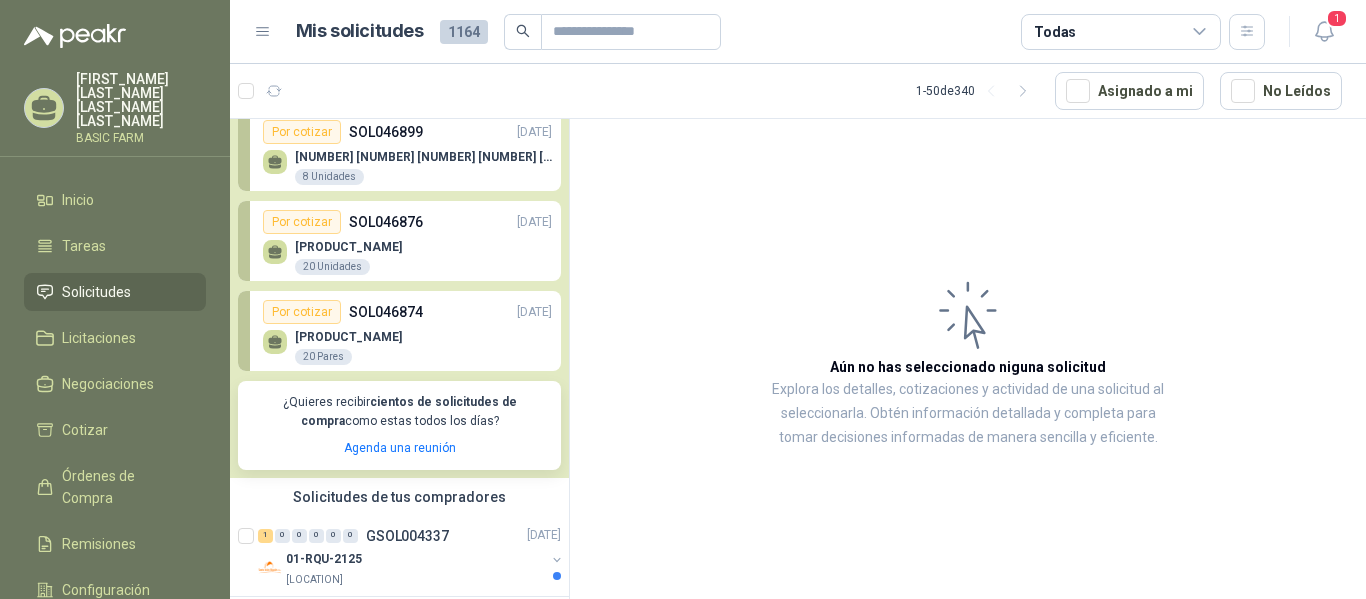 scroll, scrollTop: 151, scrollLeft: 0, axis: vertical 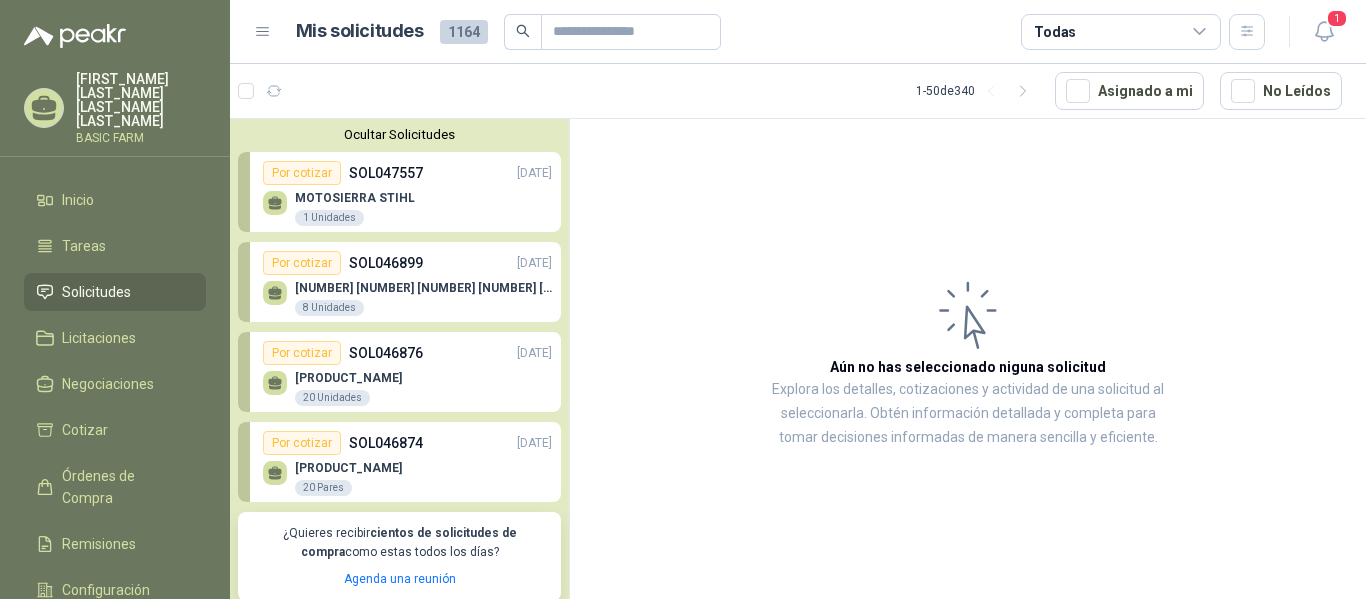 click on "Ocultar Solicitudes" at bounding box center (399, 134) 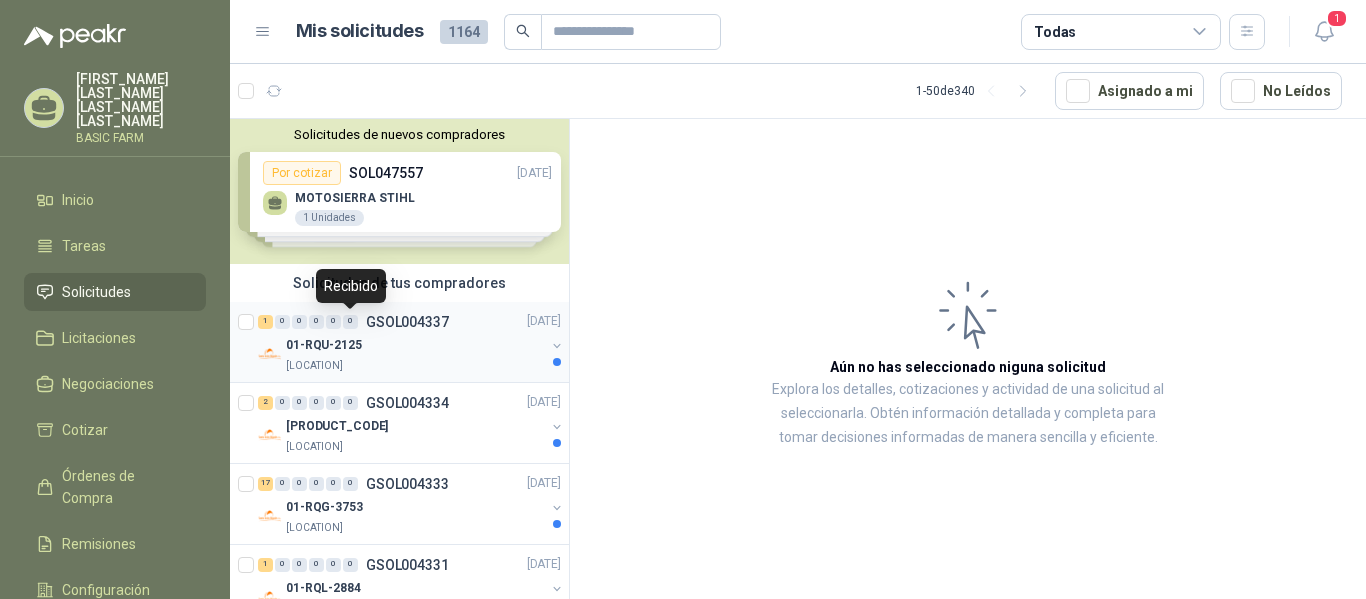 click on "0" at bounding box center (350, 322) 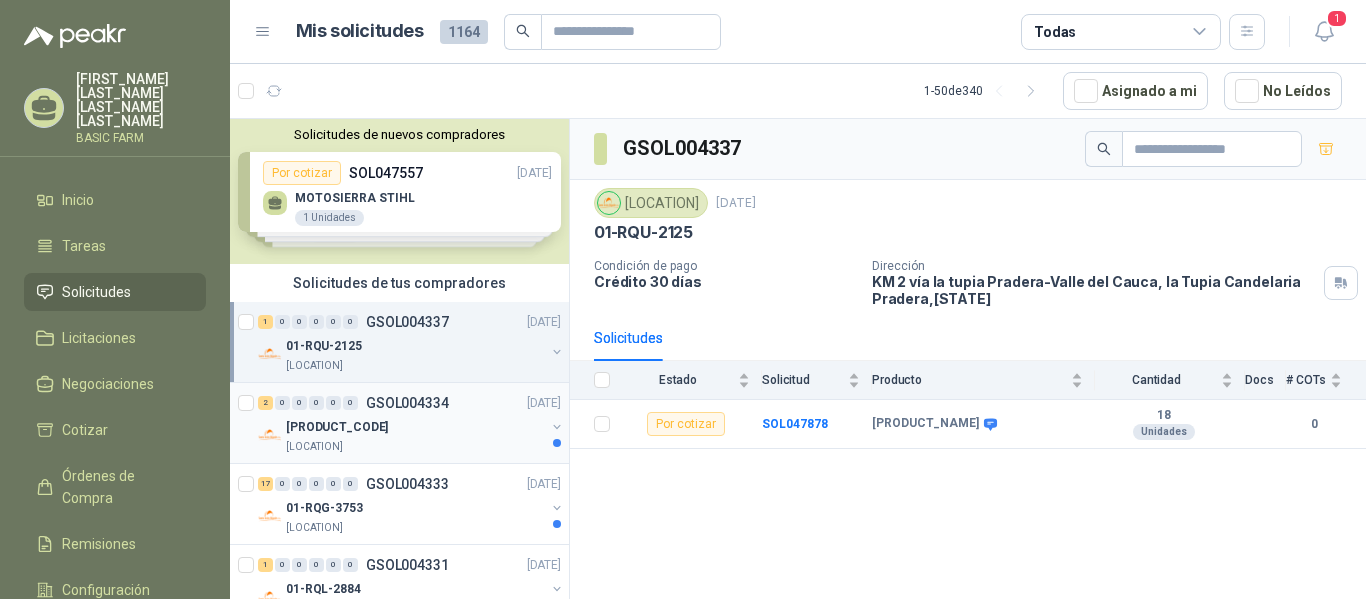click on "[NUMBER] [NUMBER] [NUMBER] [NUMBER] [NUMBER] [NUMBER] [PRODUCT_CODE] [DATE]" at bounding box center (411, 403) 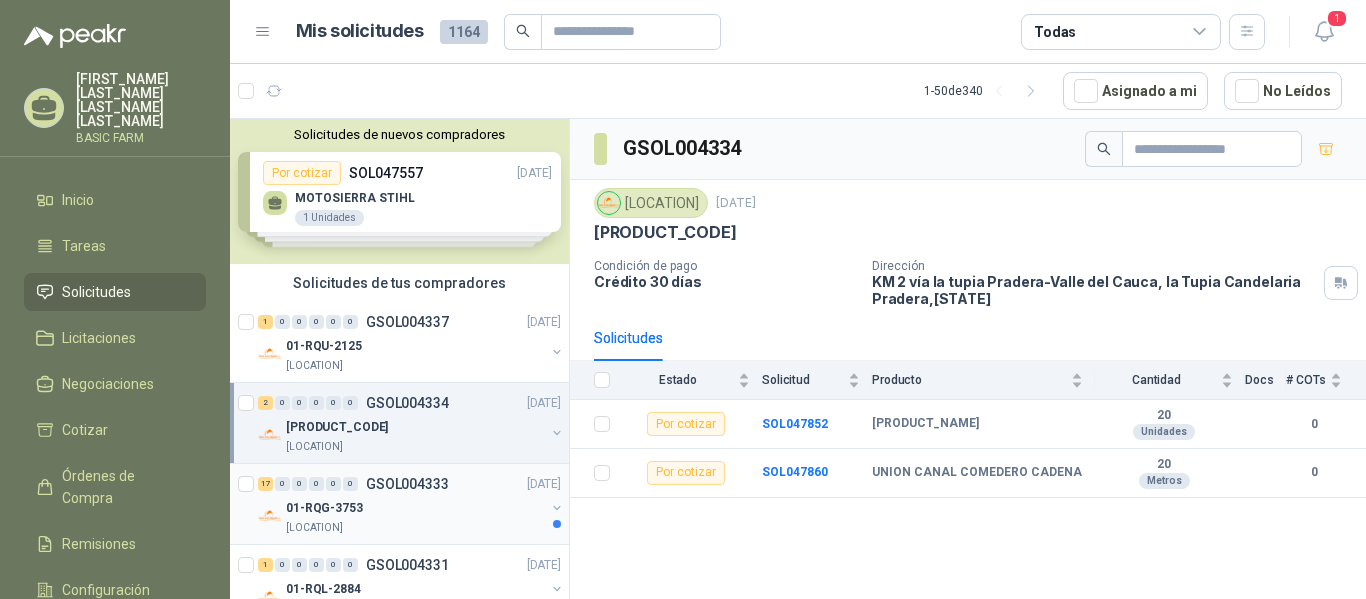 click on "17   0   0   0   0   0   GSOL004333" at bounding box center [353, 484] 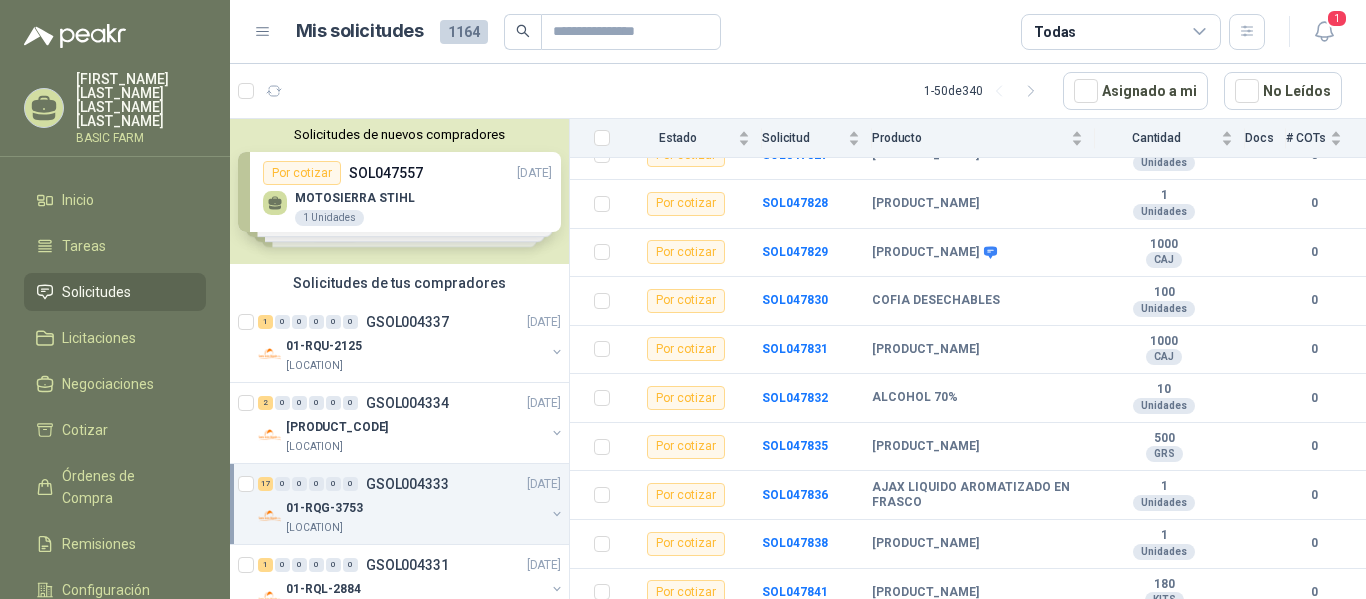 scroll, scrollTop: 273, scrollLeft: 0, axis: vertical 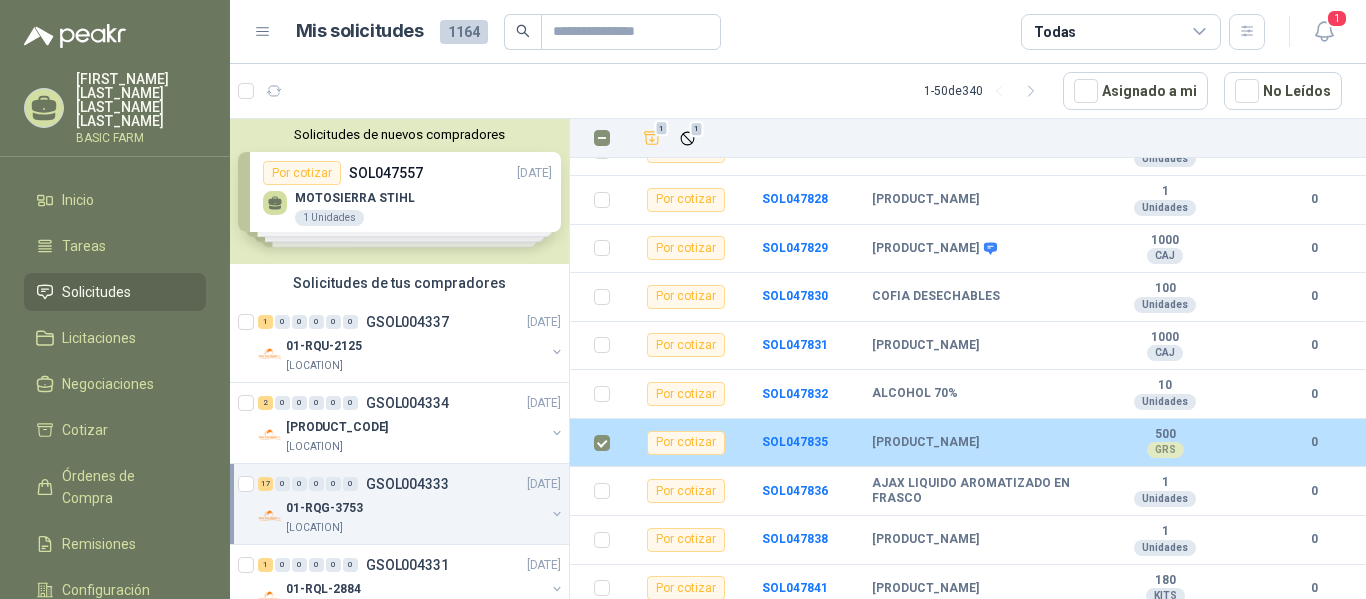 click on "Por cotizar" at bounding box center (686, 443) 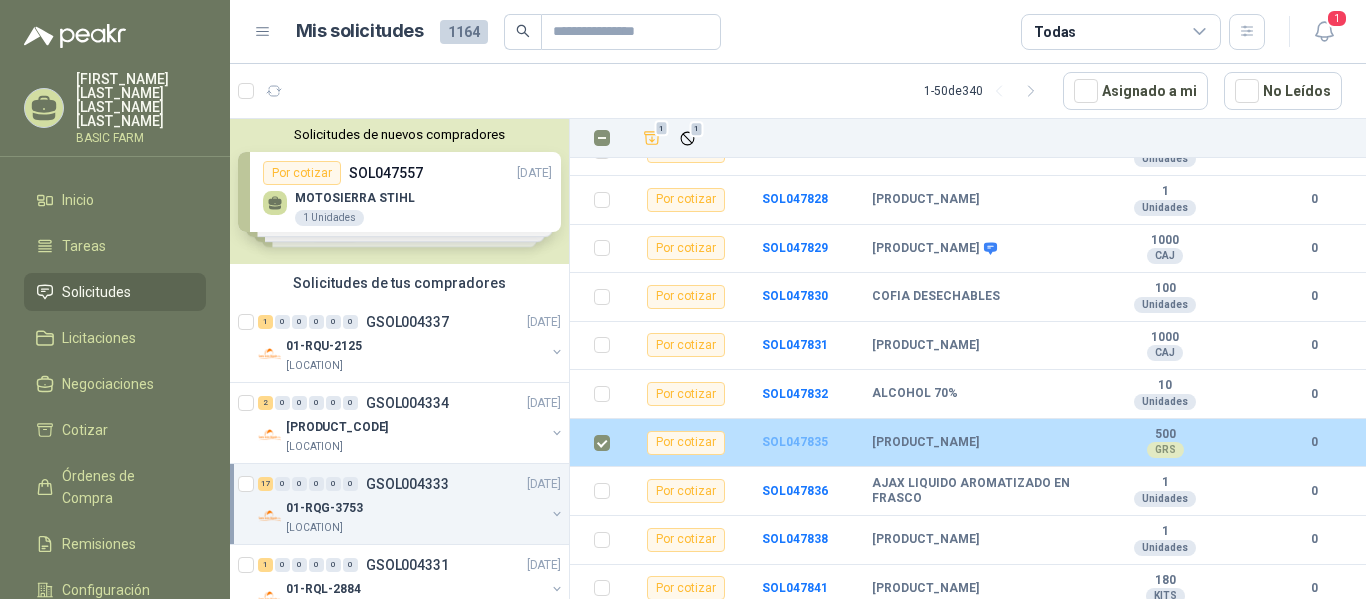 click on "SOL047835" at bounding box center (795, 442) 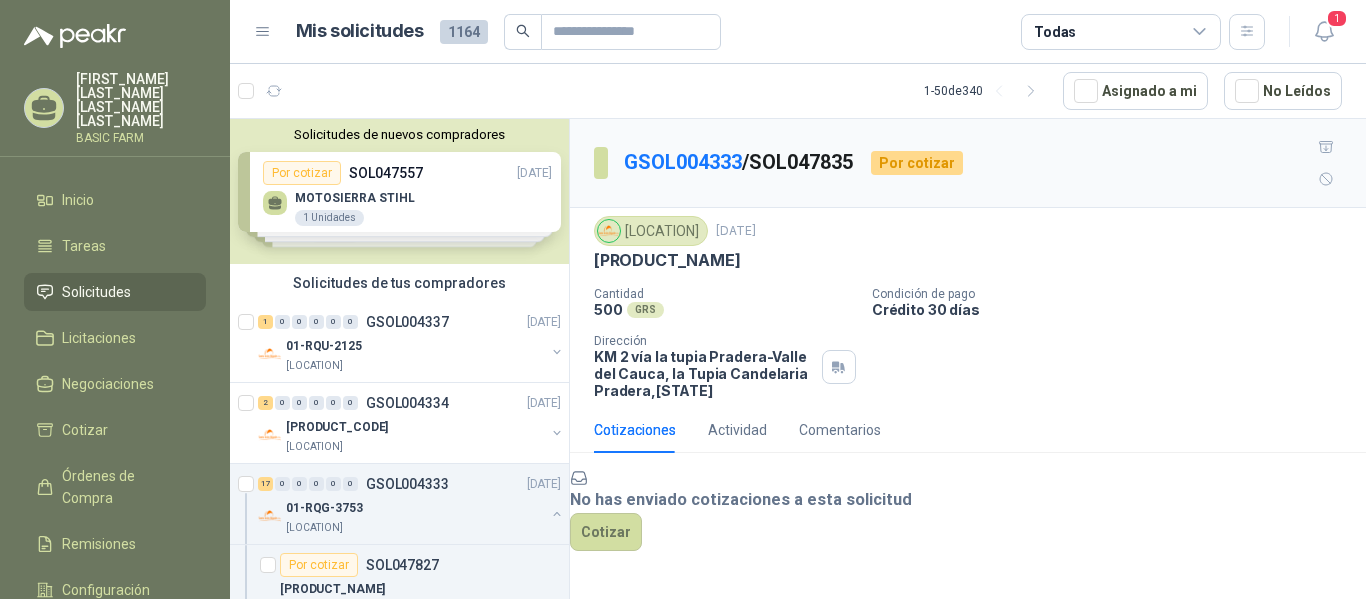 scroll, scrollTop: 52, scrollLeft: 0, axis: vertical 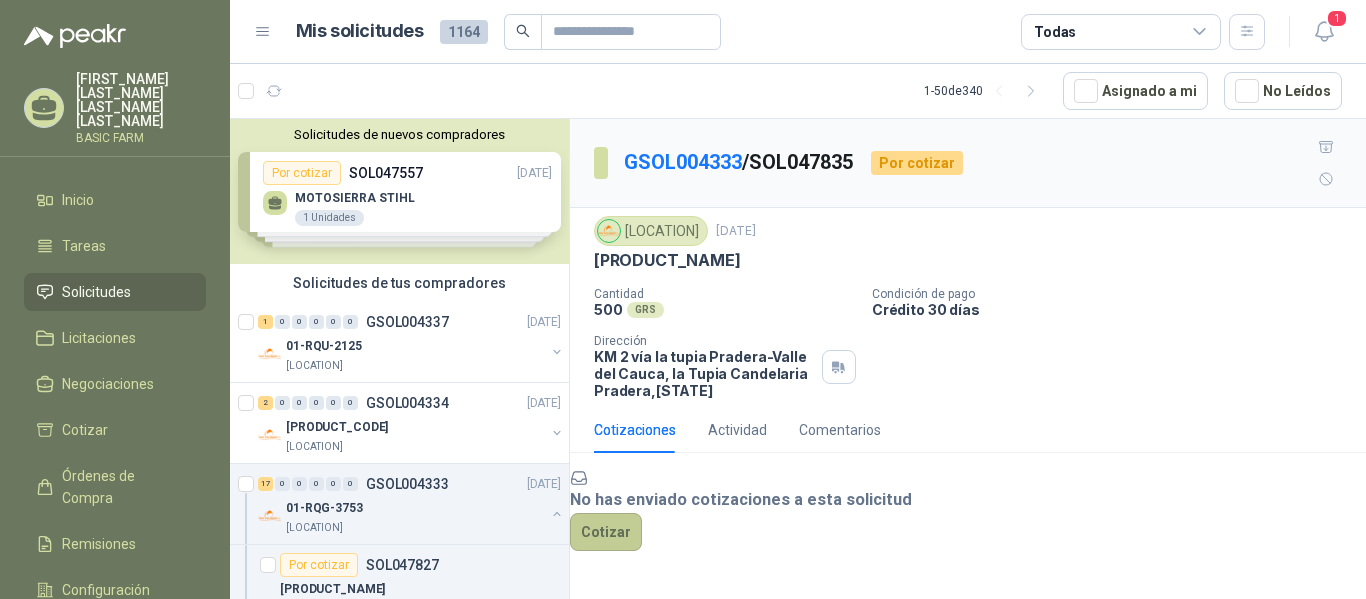 click on "Cotizar" at bounding box center (606, 532) 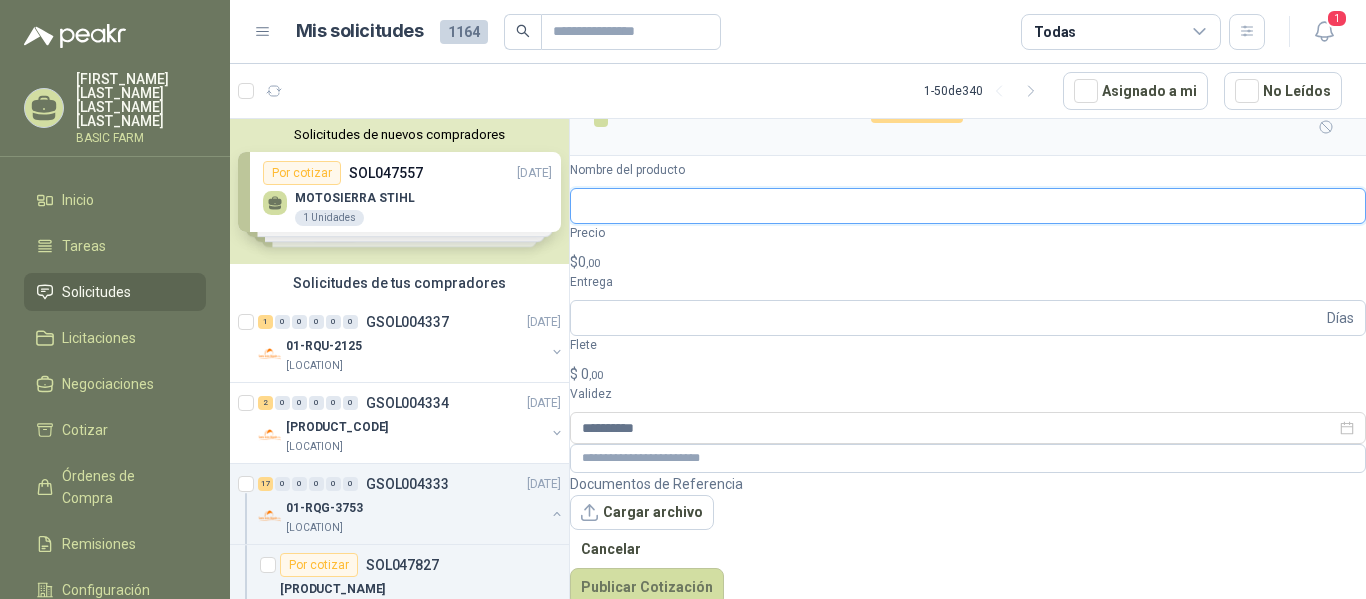 click on "Nombre del producto" at bounding box center [968, 206] 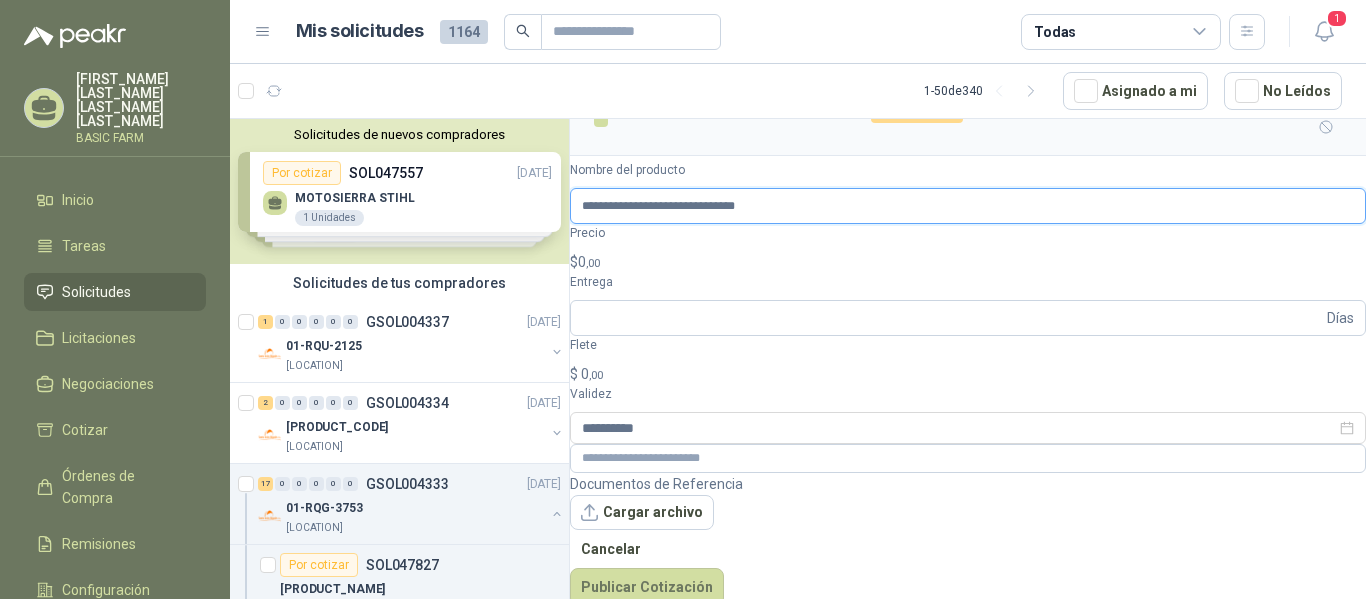 type on "**********" 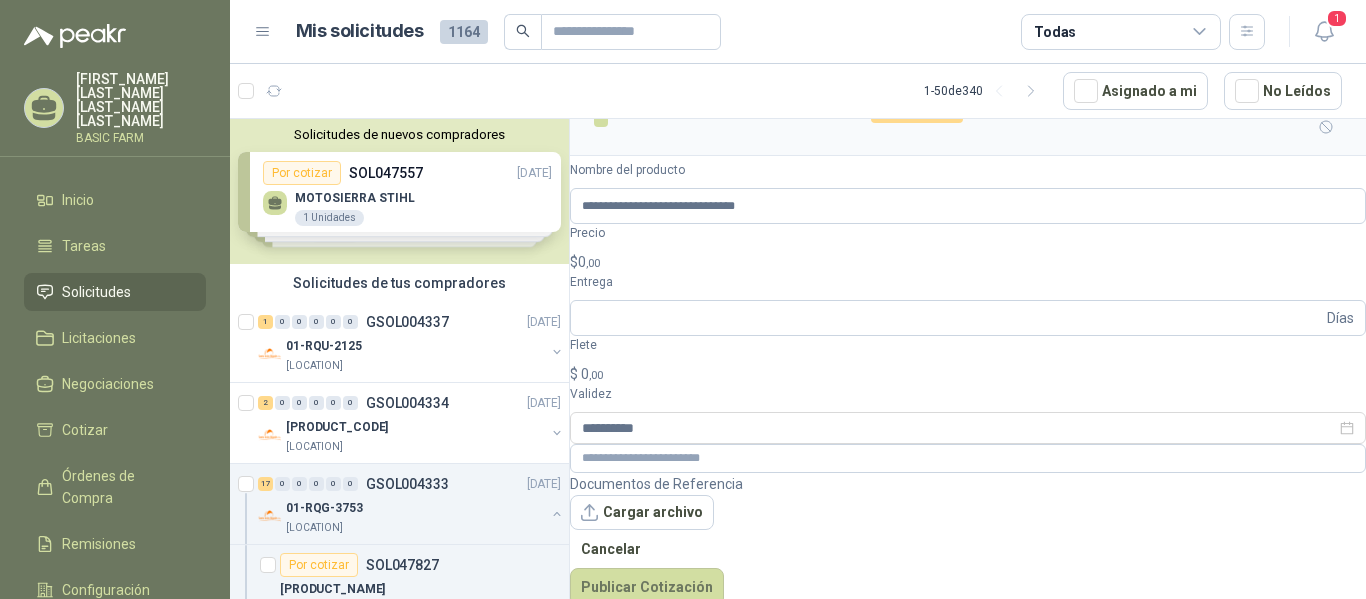 click on "0 ,00" at bounding box center [589, 262] 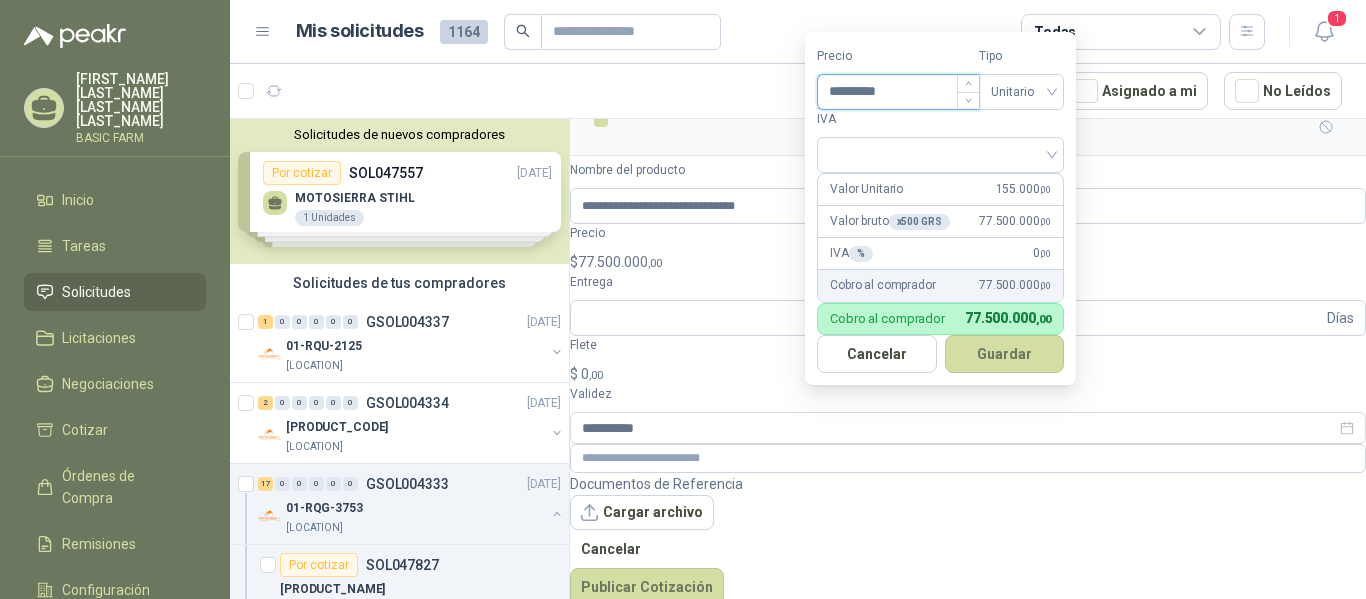 click on "*********" at bounding box center [898, 92] 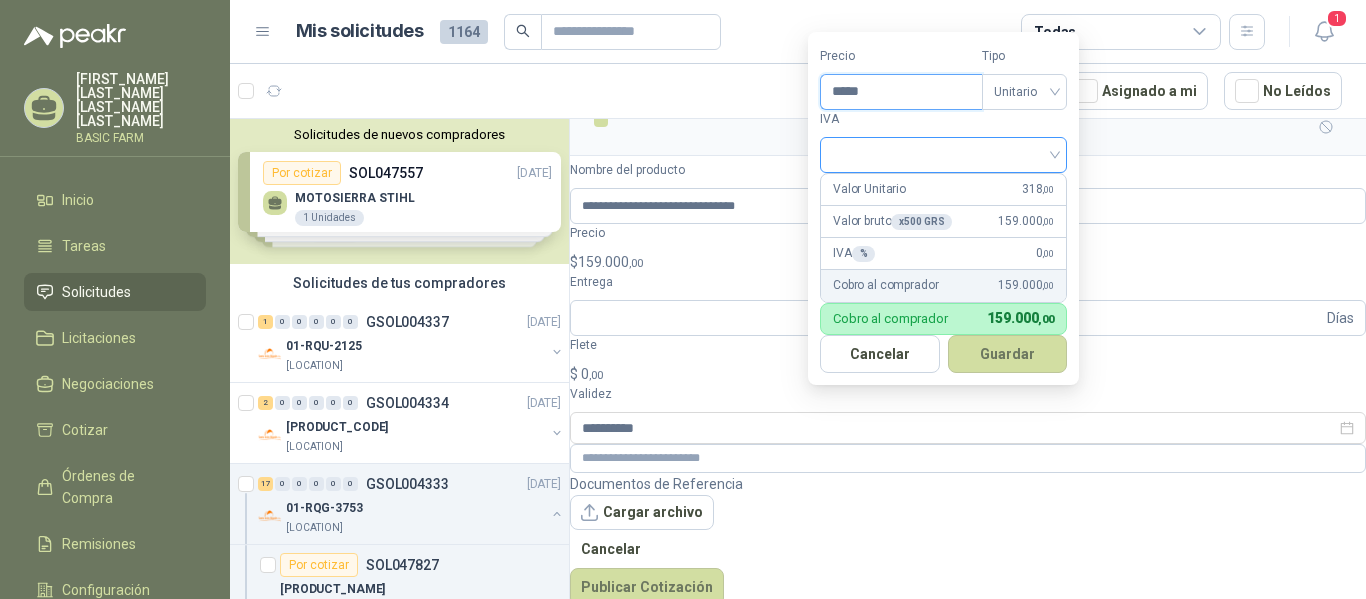 type on "*****" 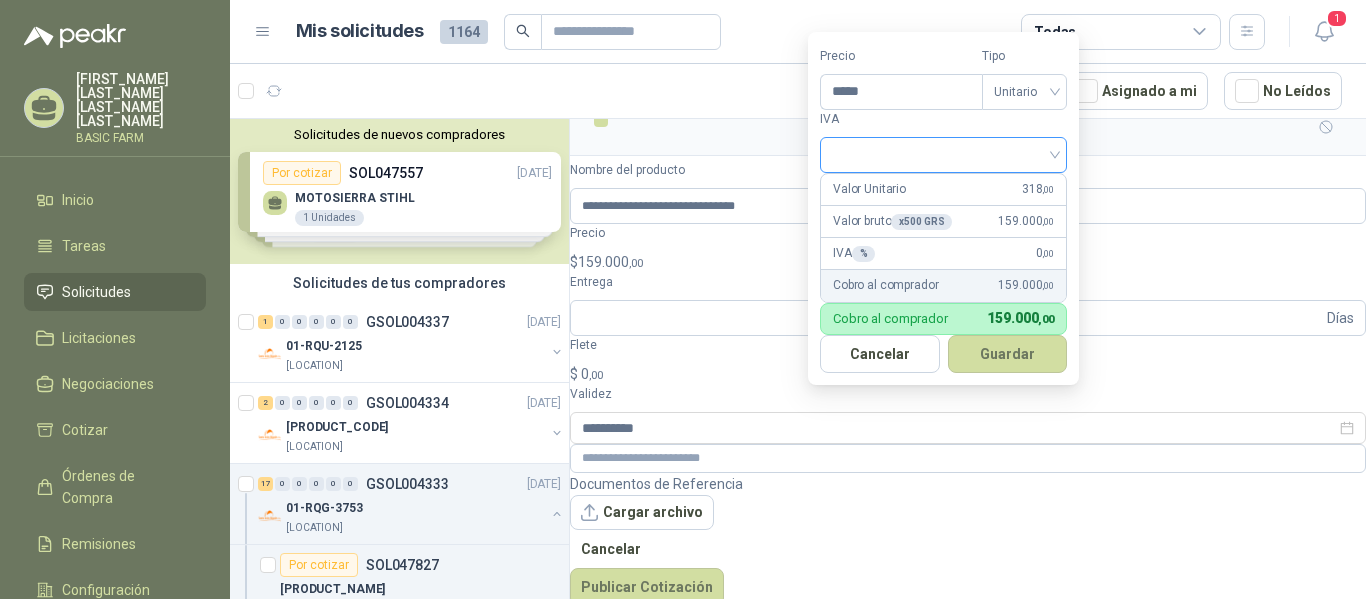 click at bounding box center (943, 153) 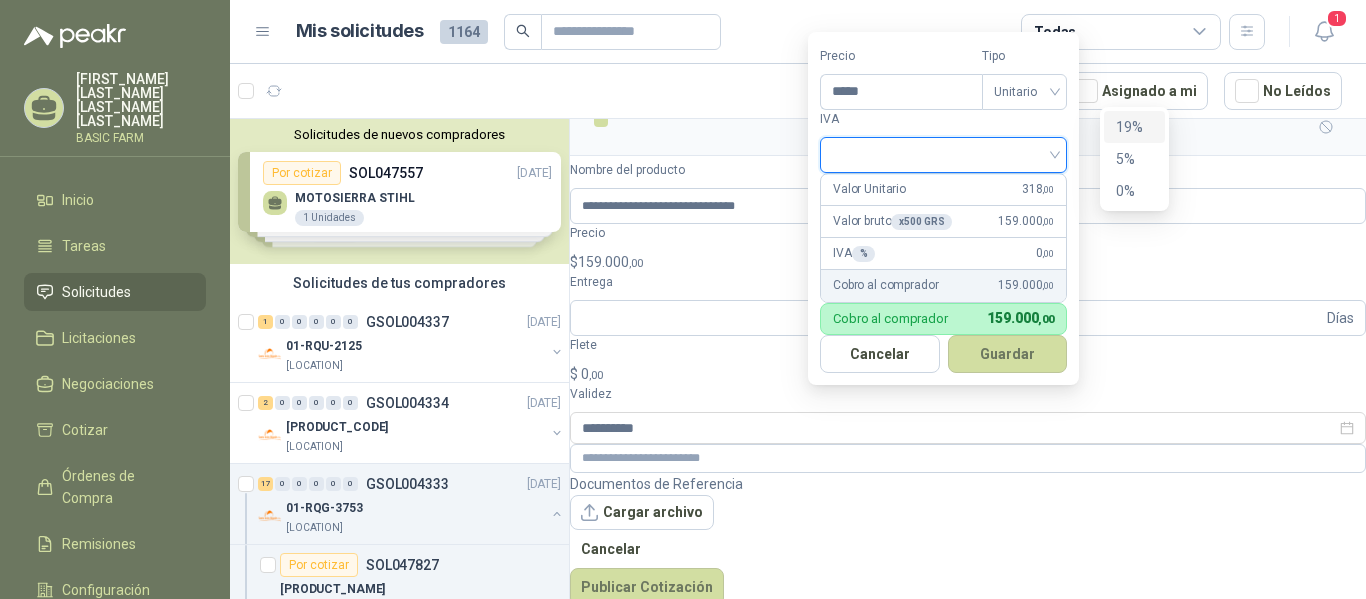 click on "19%" at bounding box center [1134, 127] 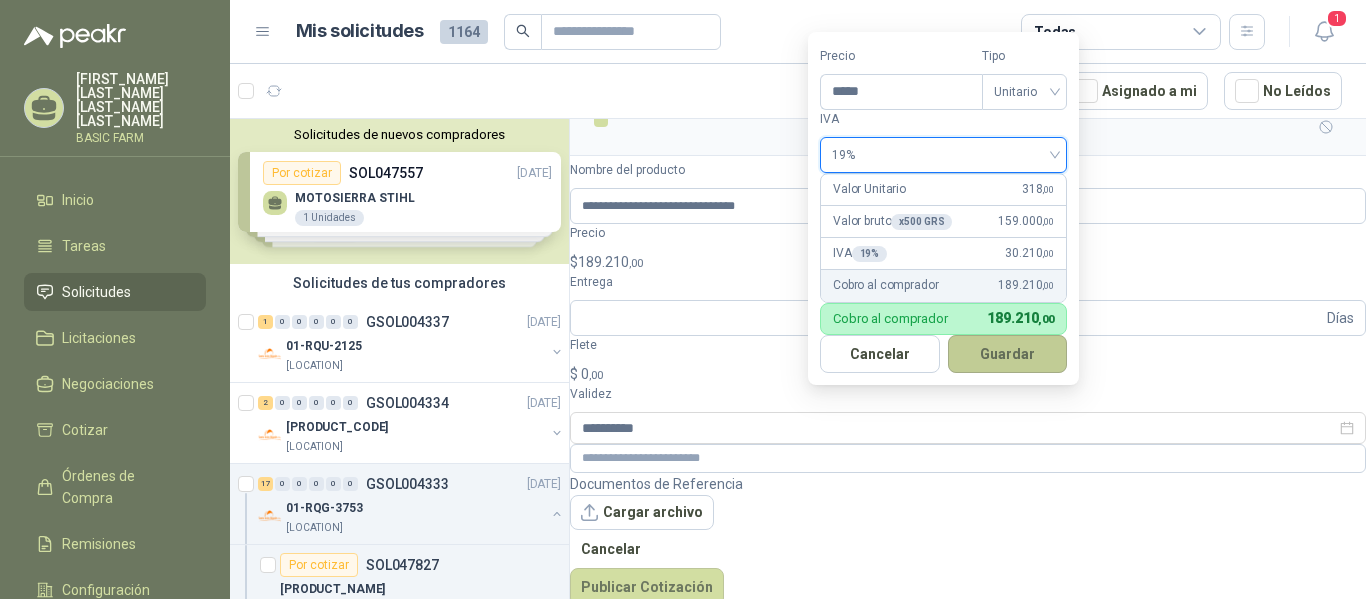 click on "Guardar" at bounding box center (1008, 354) 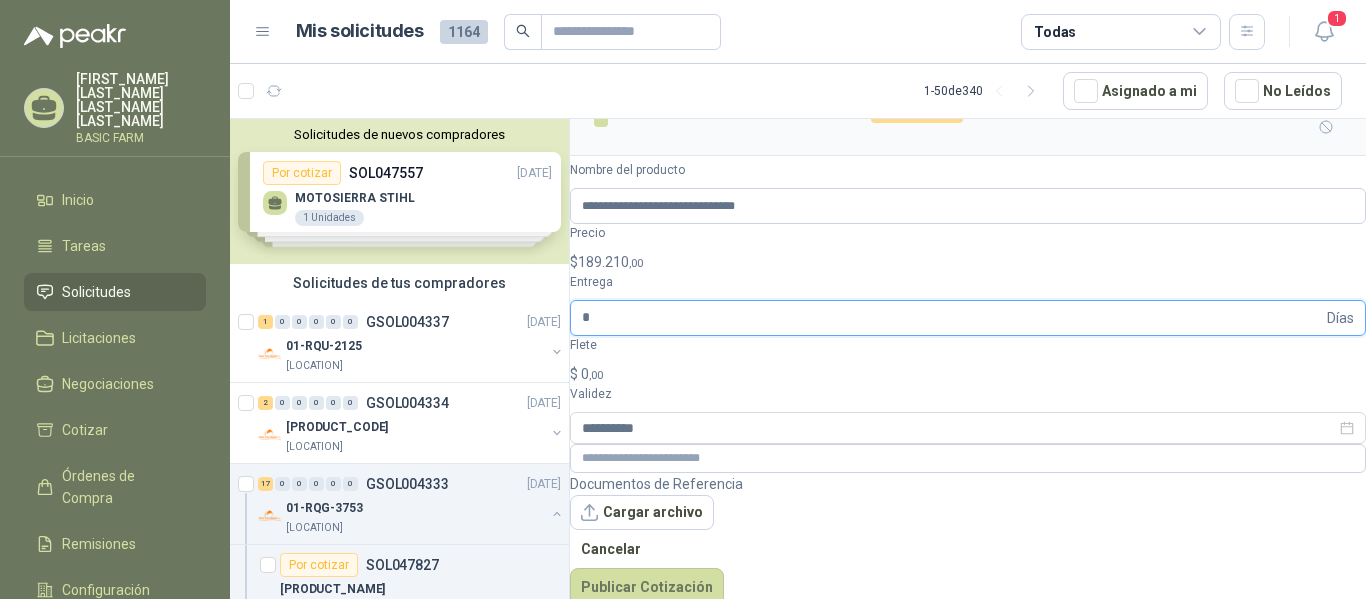 type on "*" 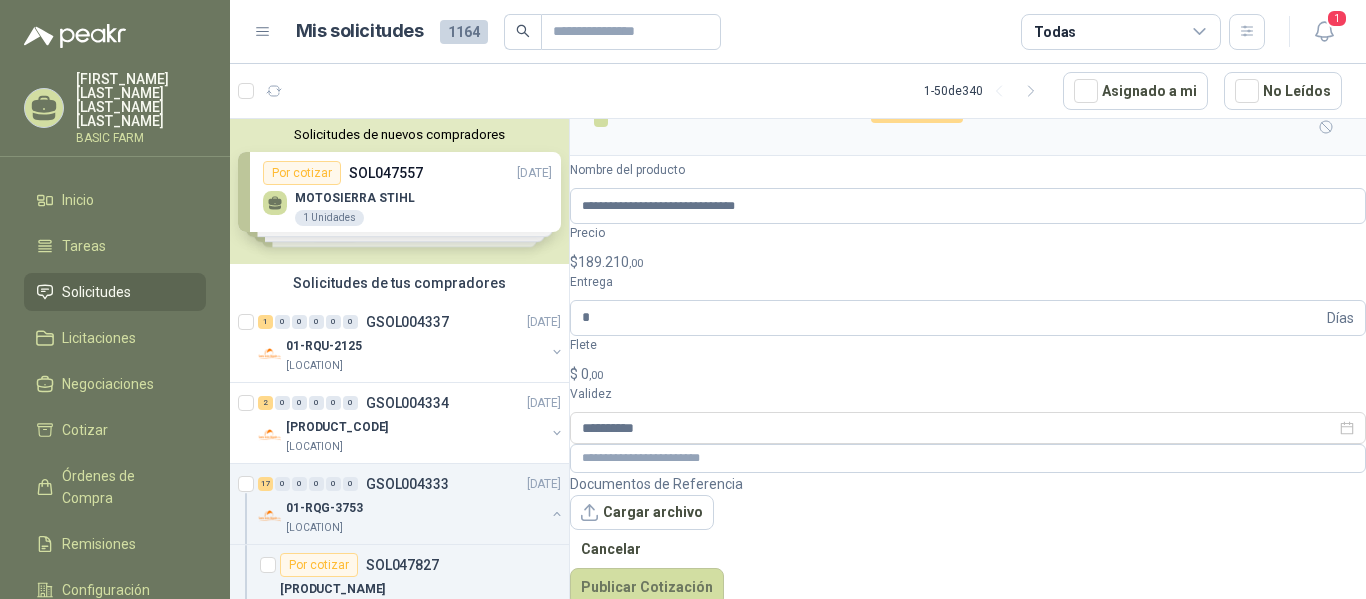 click on ",00" at bounding box center (596, 375) 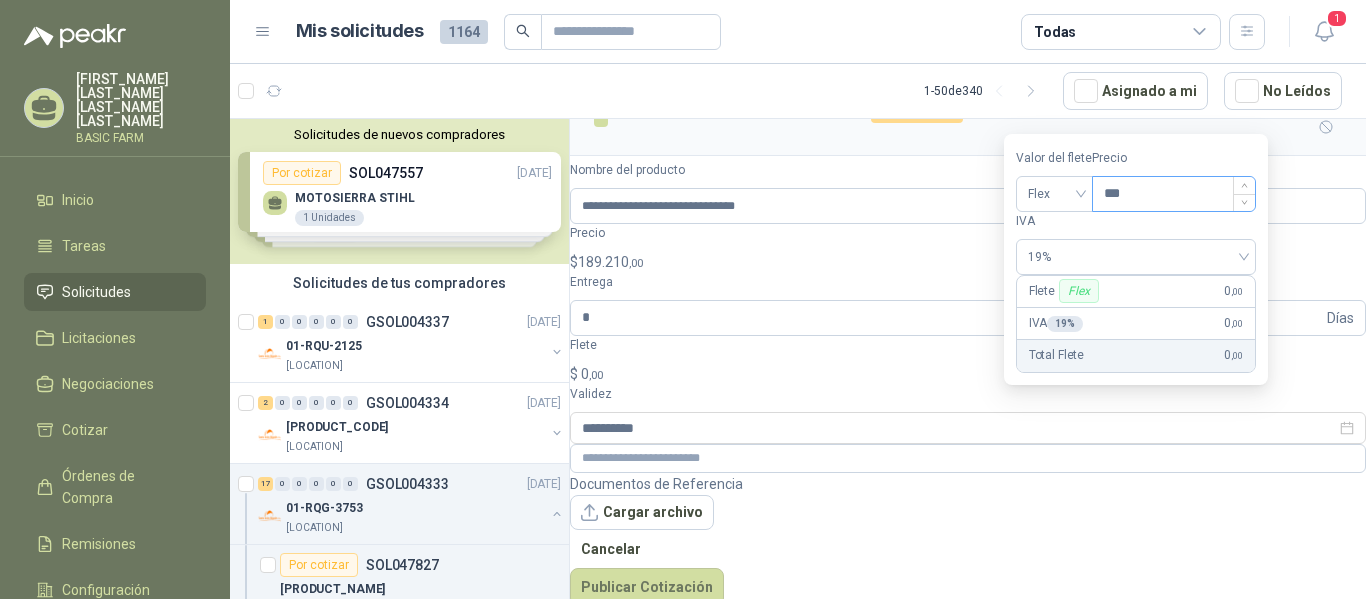 click on "***" at bounding box center (1174, 194) 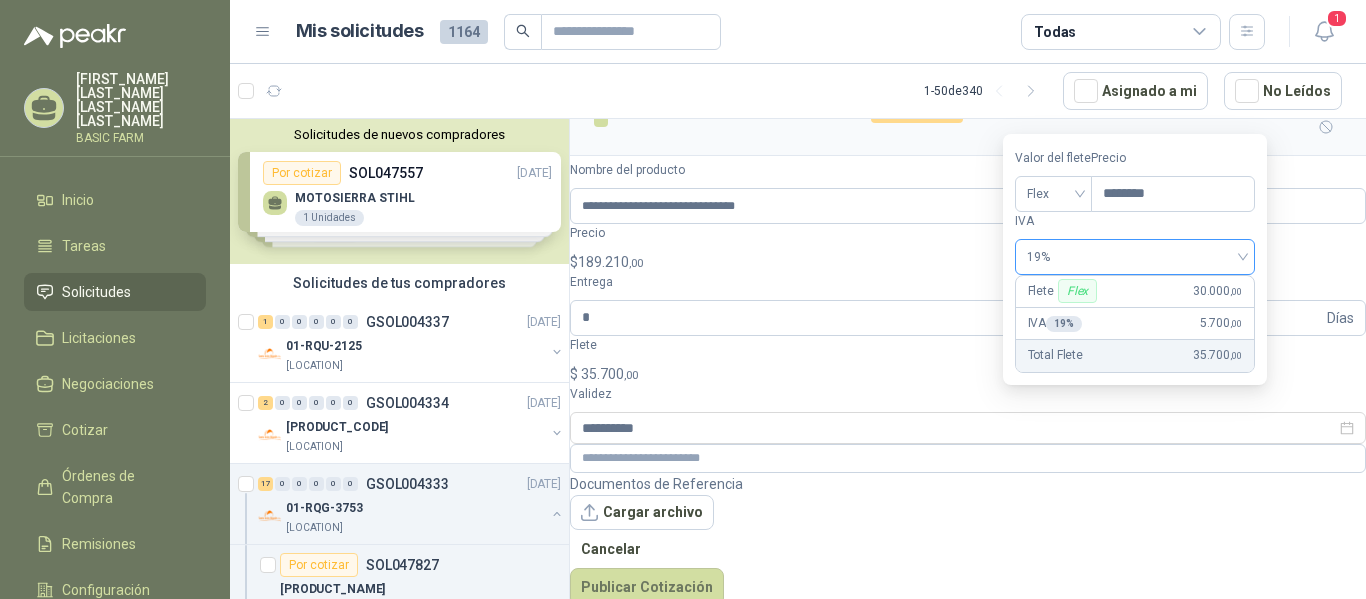 click on "19%" at bounding box center (1135, 257) 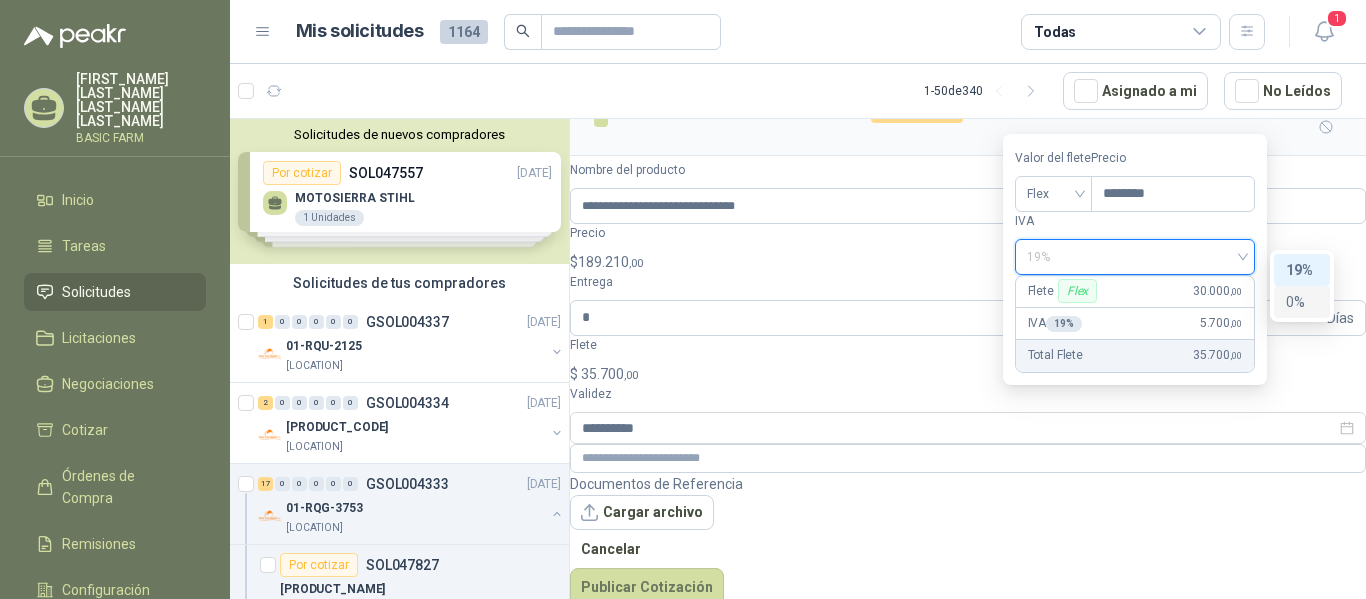 click on "0%" at bounding box center [0, 0] 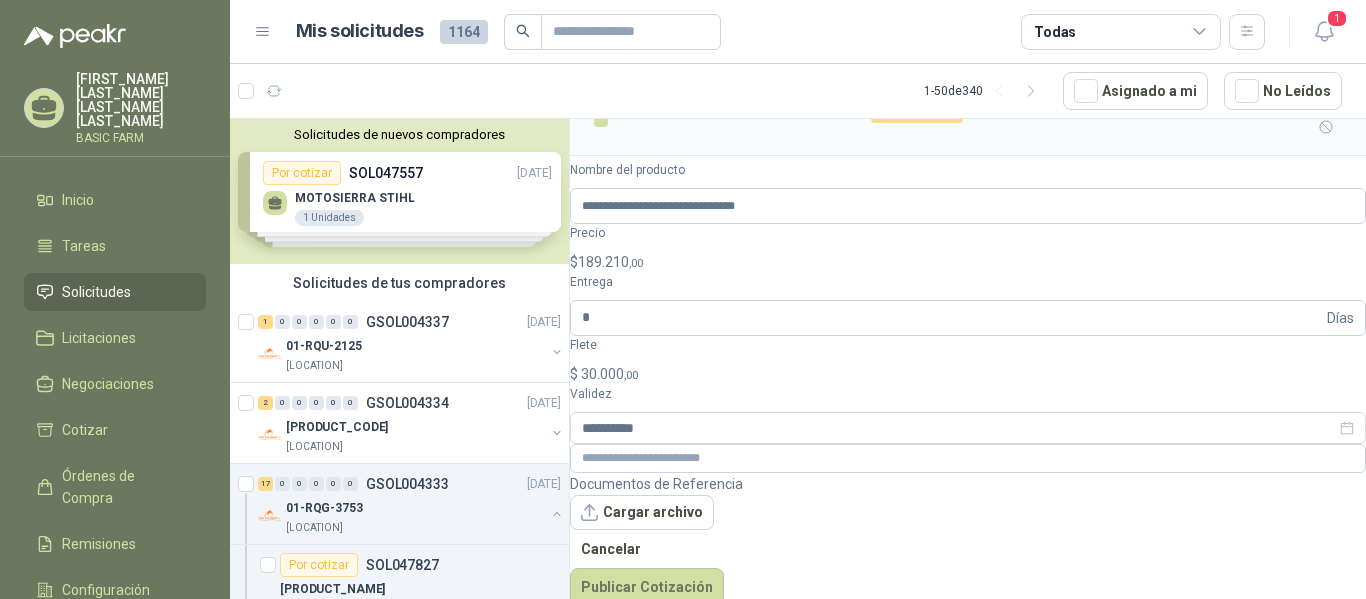 scroll, scrollTop: 73, scrollLeft: 0, axis: vertical 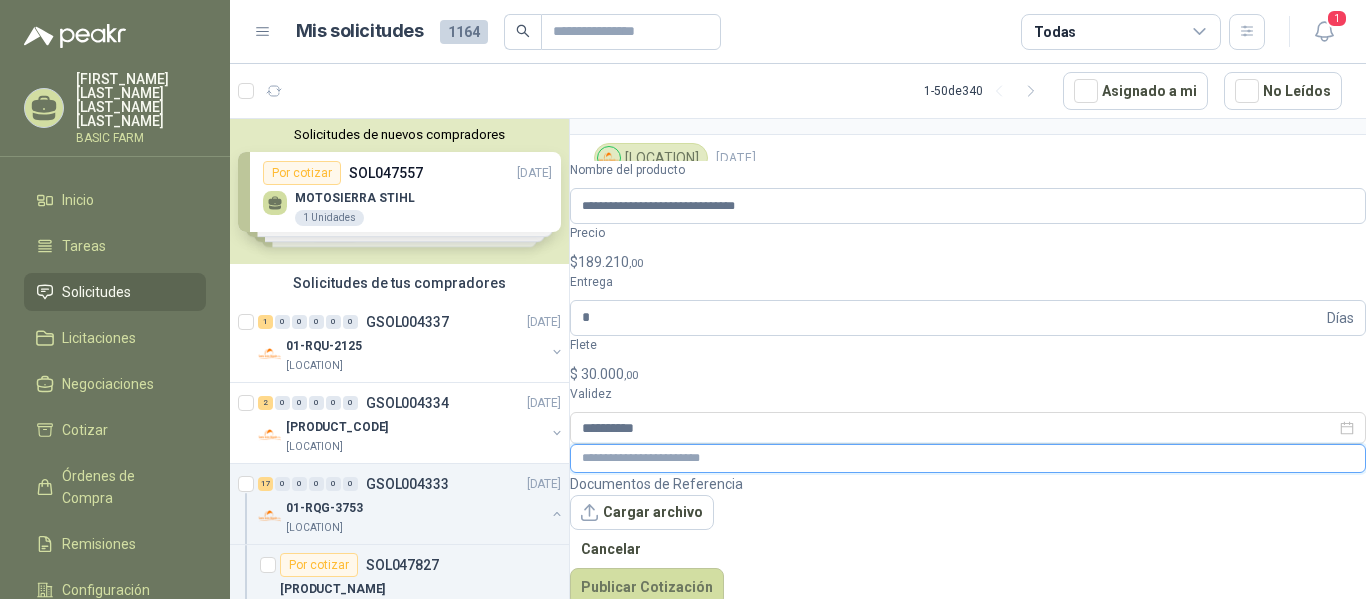 click at bounding box center (968, 458) 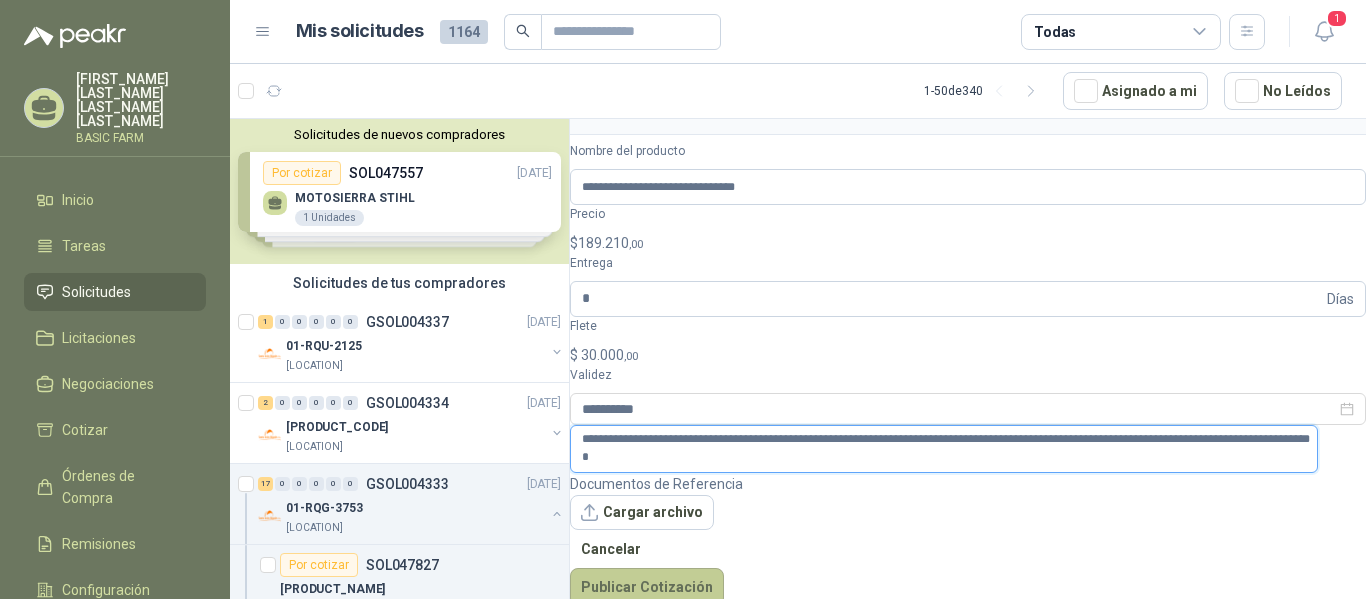 type on "**********" 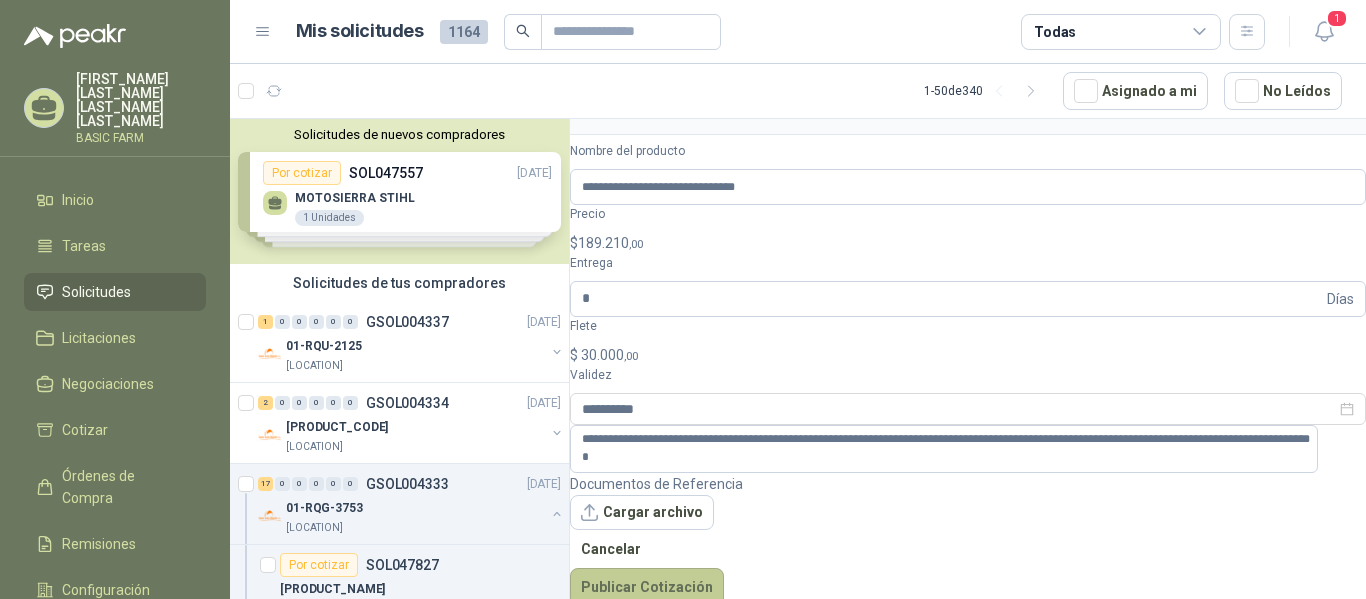 click on "Publicar Cotización" at bounding box center [647, 587] 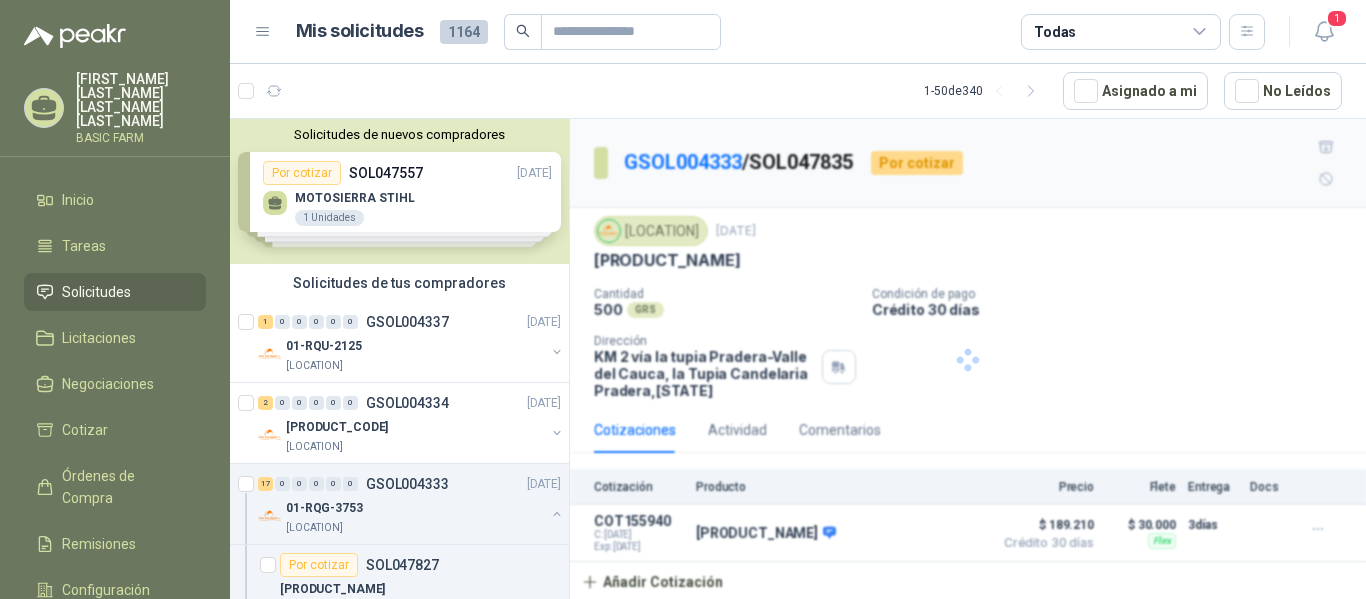 scroll, scrollTop: 0, scrollLeft: 0, axis: both 